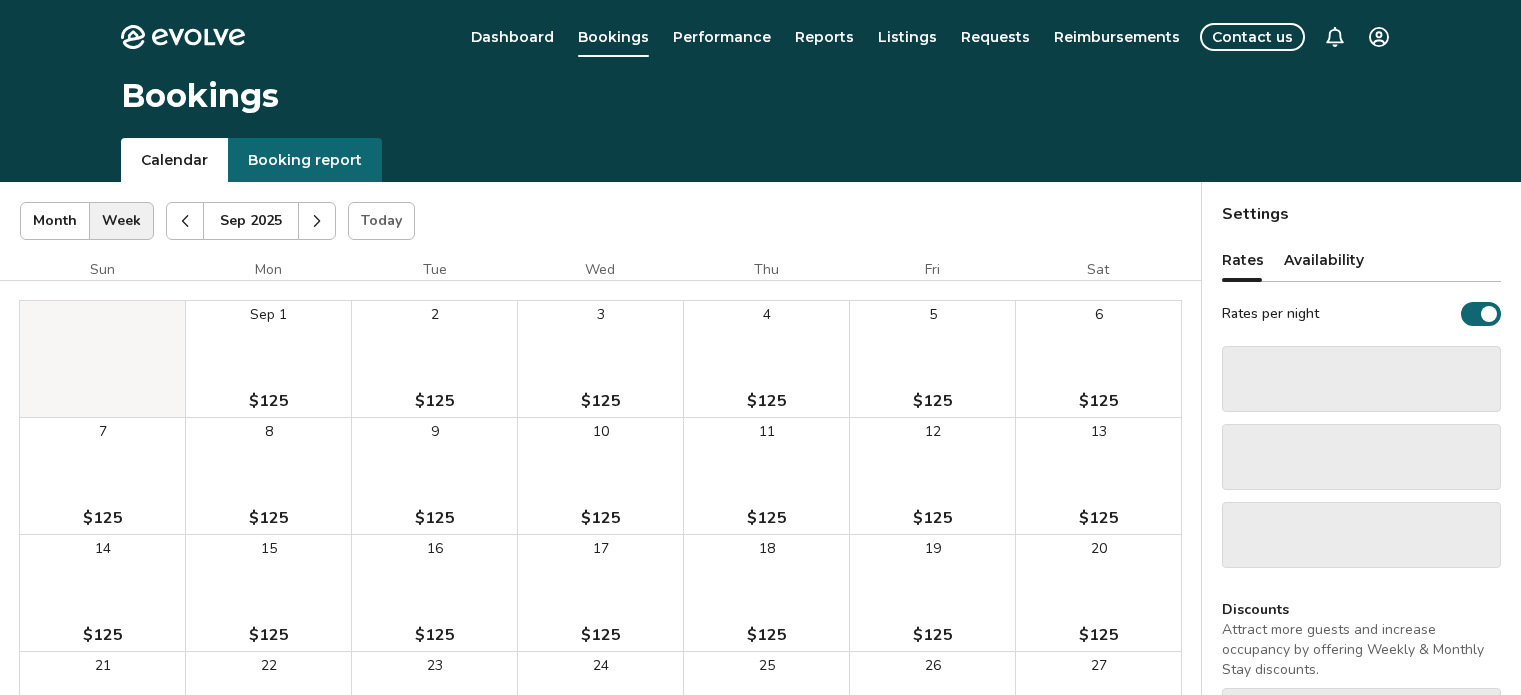 scroll, scrollTop: 0, scrollLeft: 0, axis: both 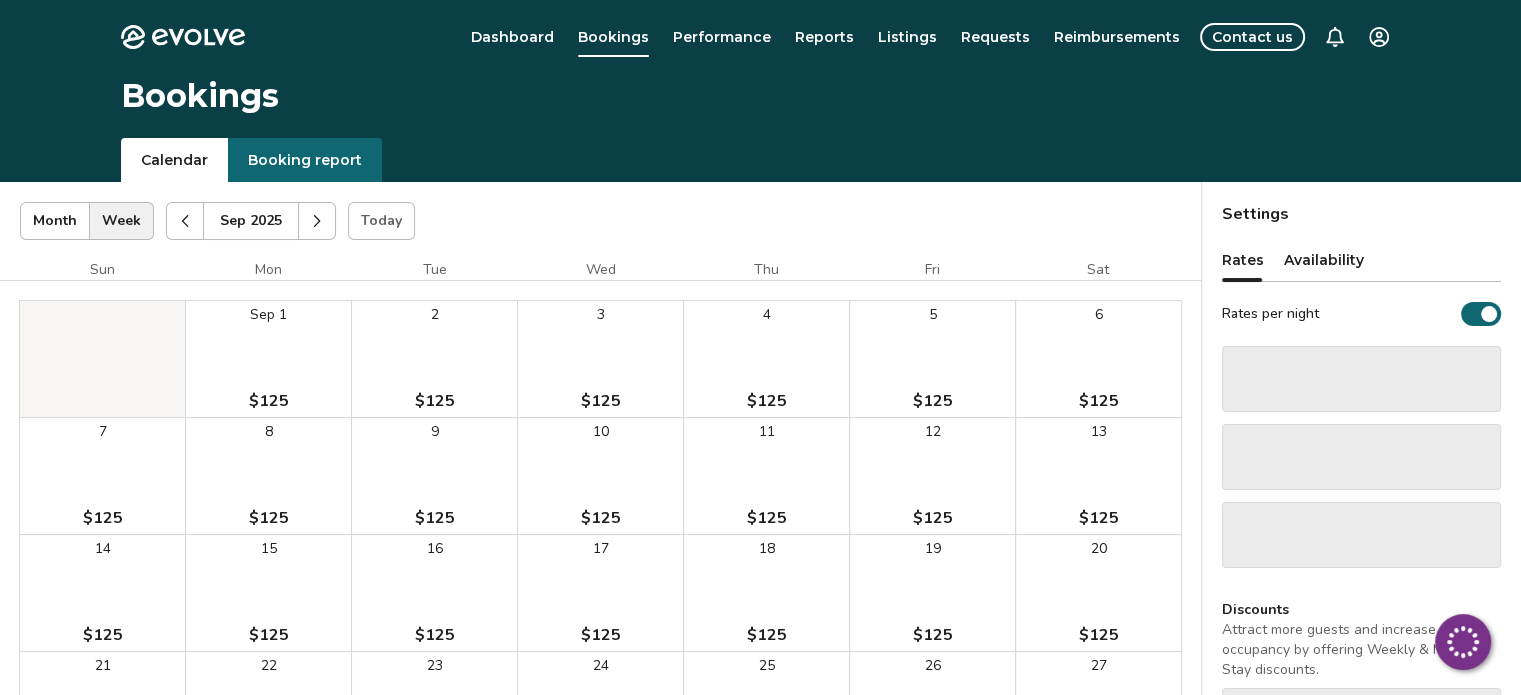 click 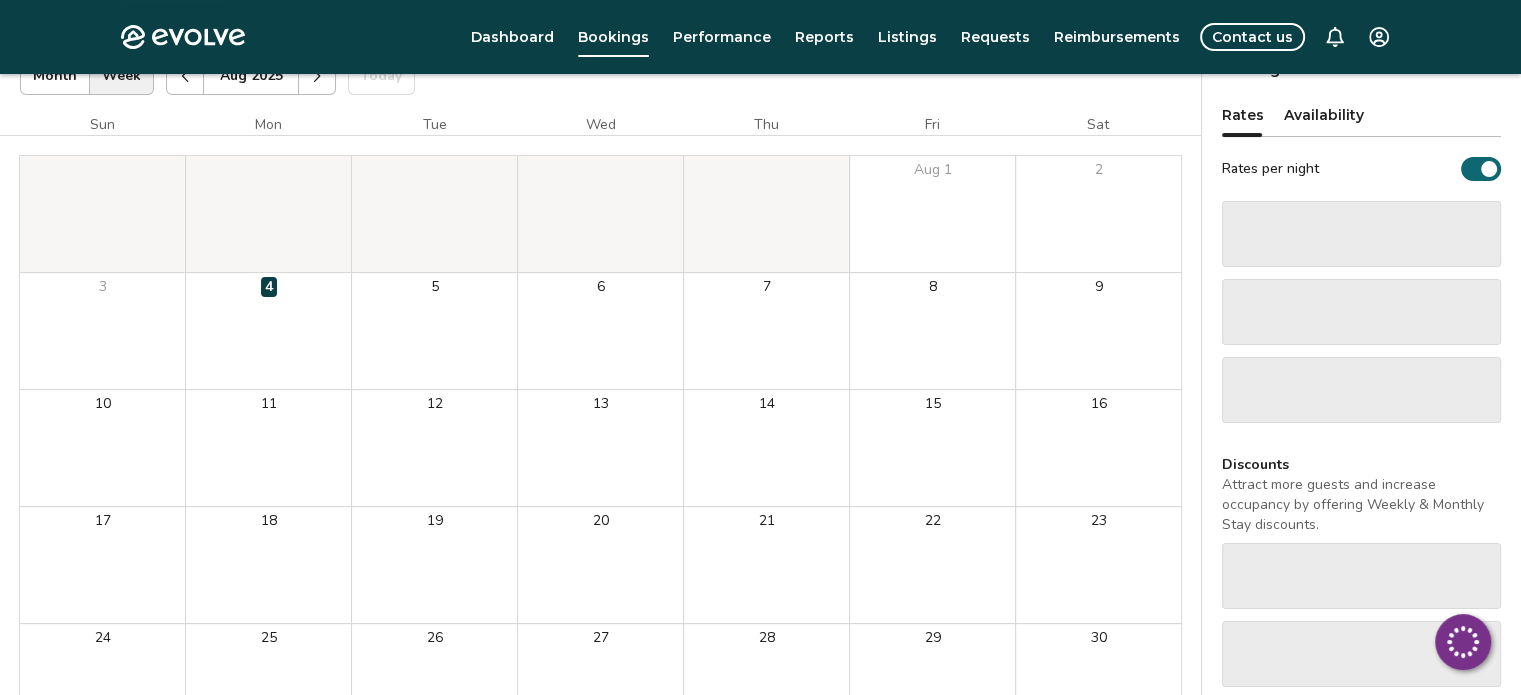 scroll, scrollTop: 190, scrollLeft: 0, axis: vertical 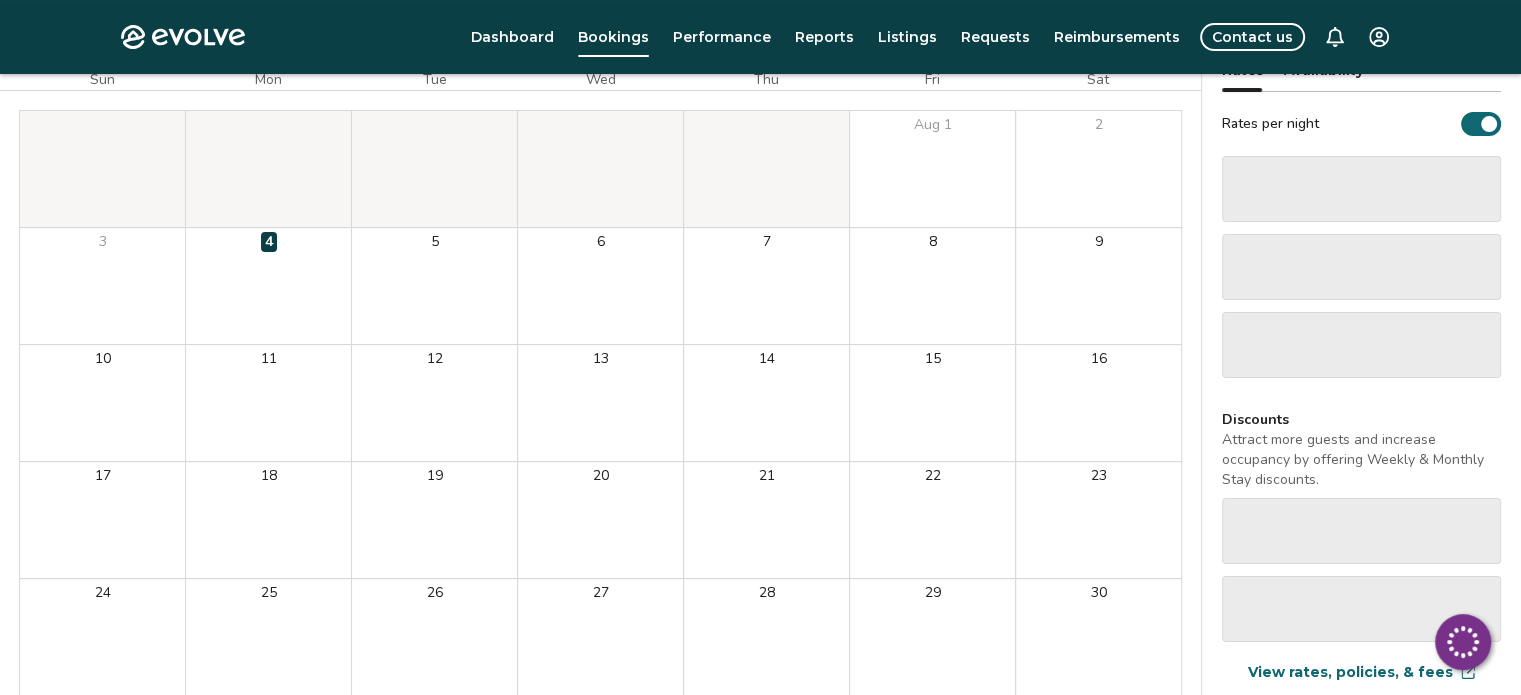 click on "12" at bounding box center [434, 403] 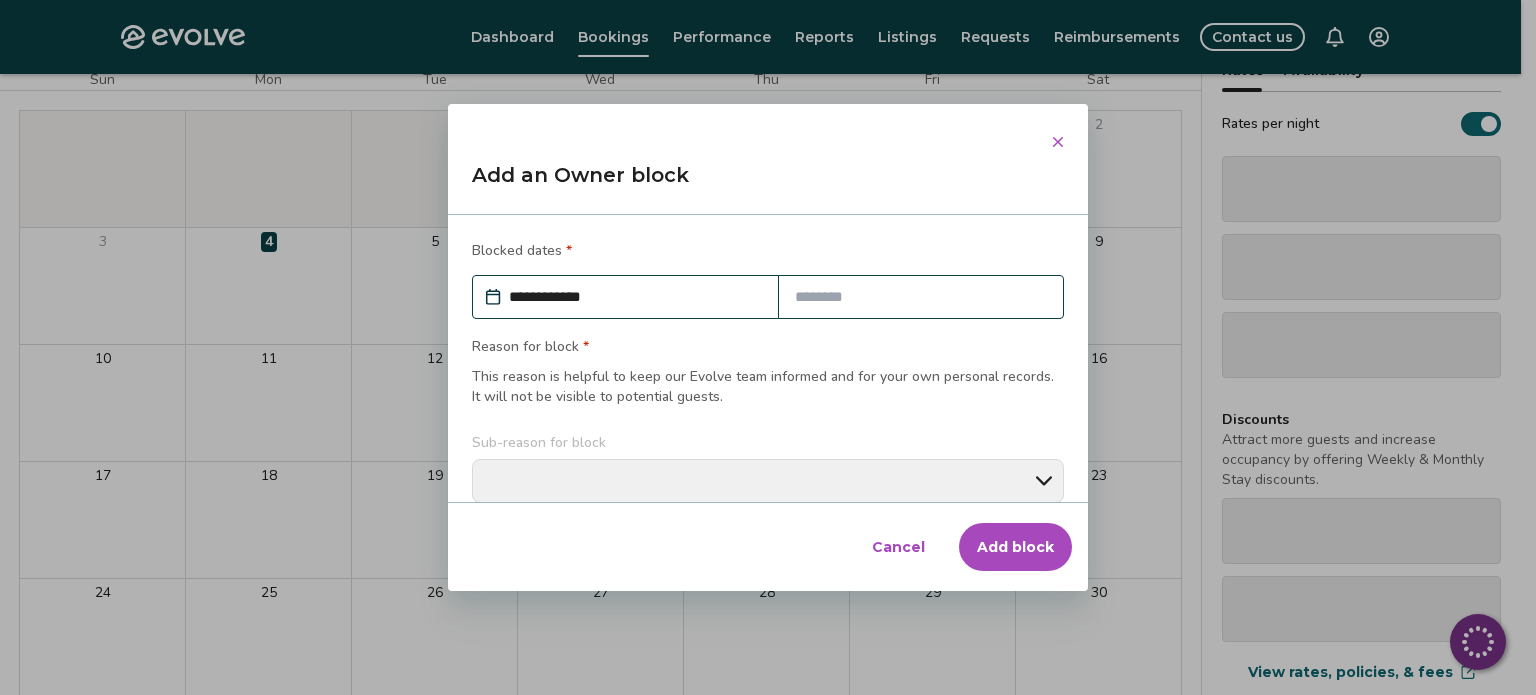 click at bounding box center [921, 297] 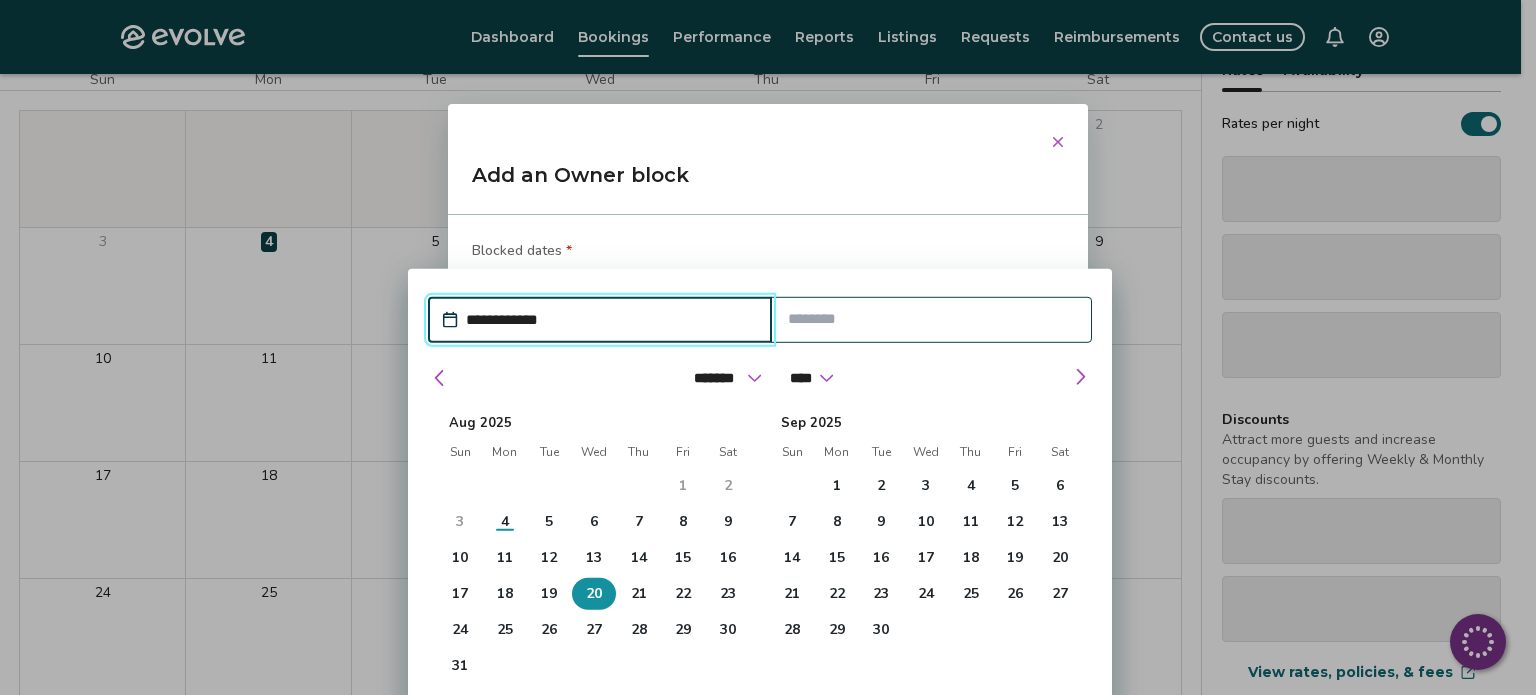 click on "20" at bounding box center [594, 594] 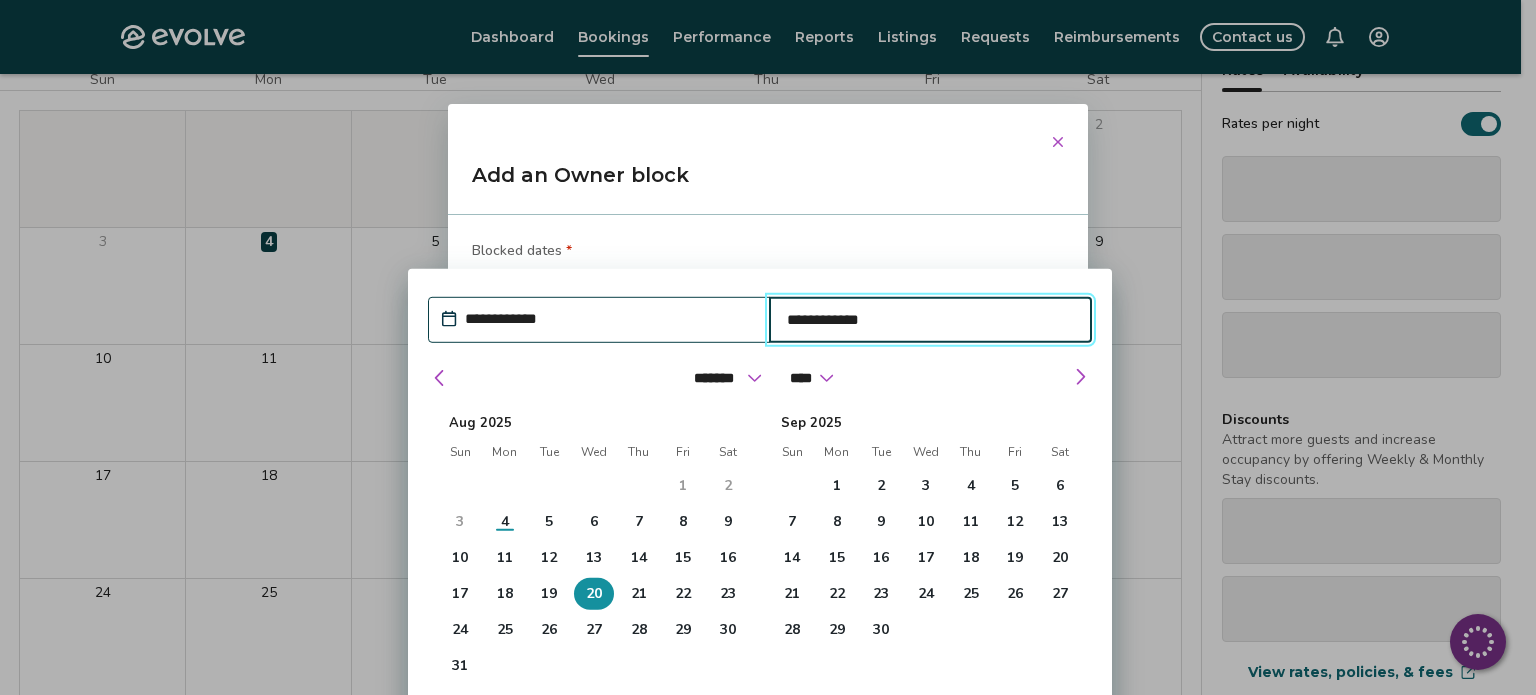drag, startPoint x: 998, startPoint y: 283, endPoint x: 1004, endPoint y: 198, distance: 85.2115 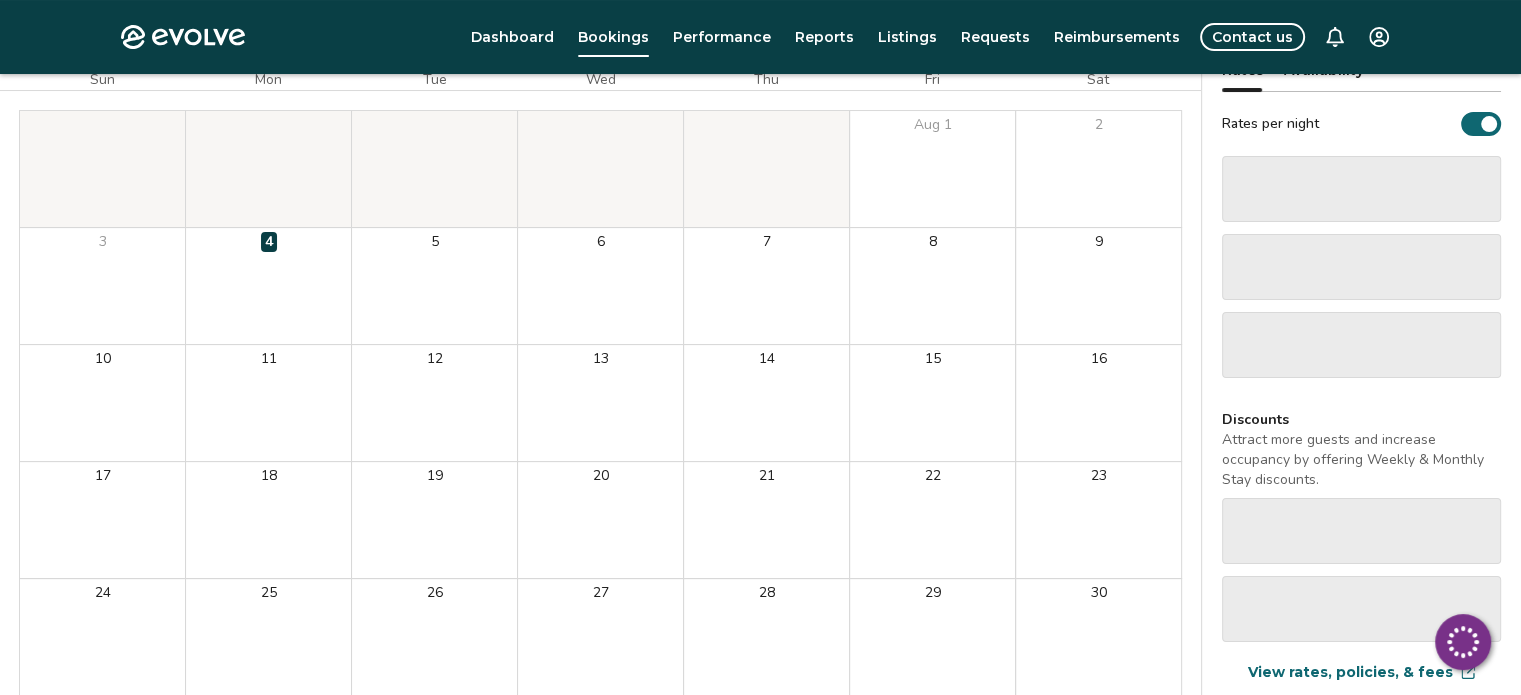 click on "12" at bounding box center [434, 403] 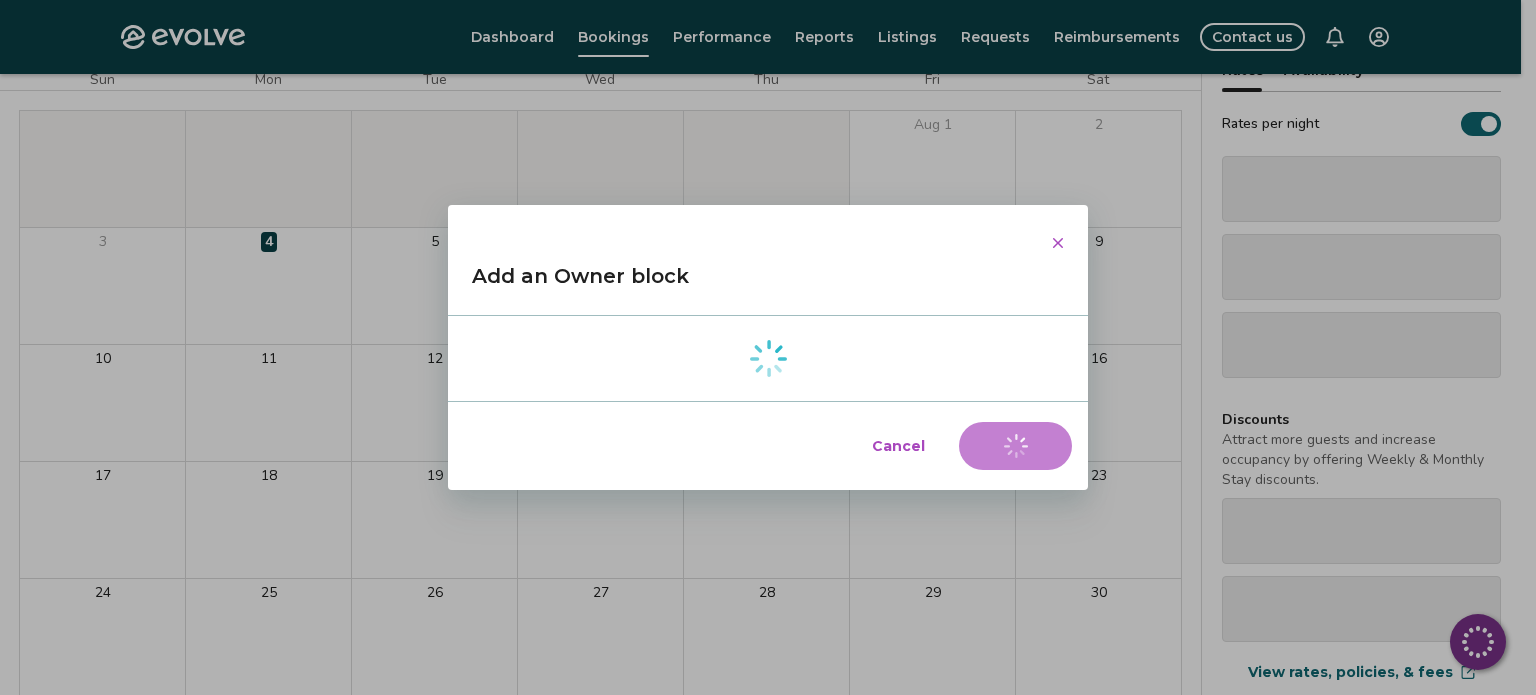 type on "*" 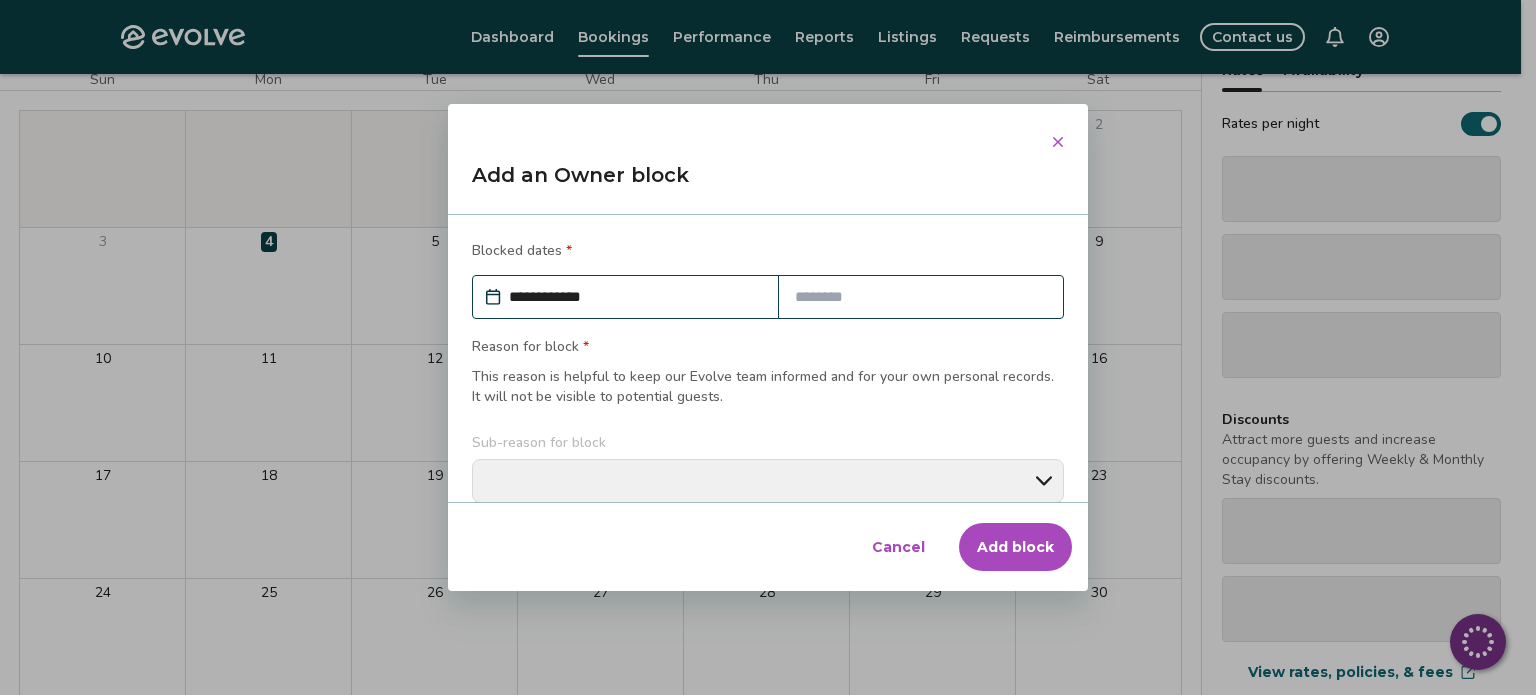 drag, startPoint x: 1001, startPoint y: 139, endPoint x: 988, endPoint y: 111, distance: 30.870699 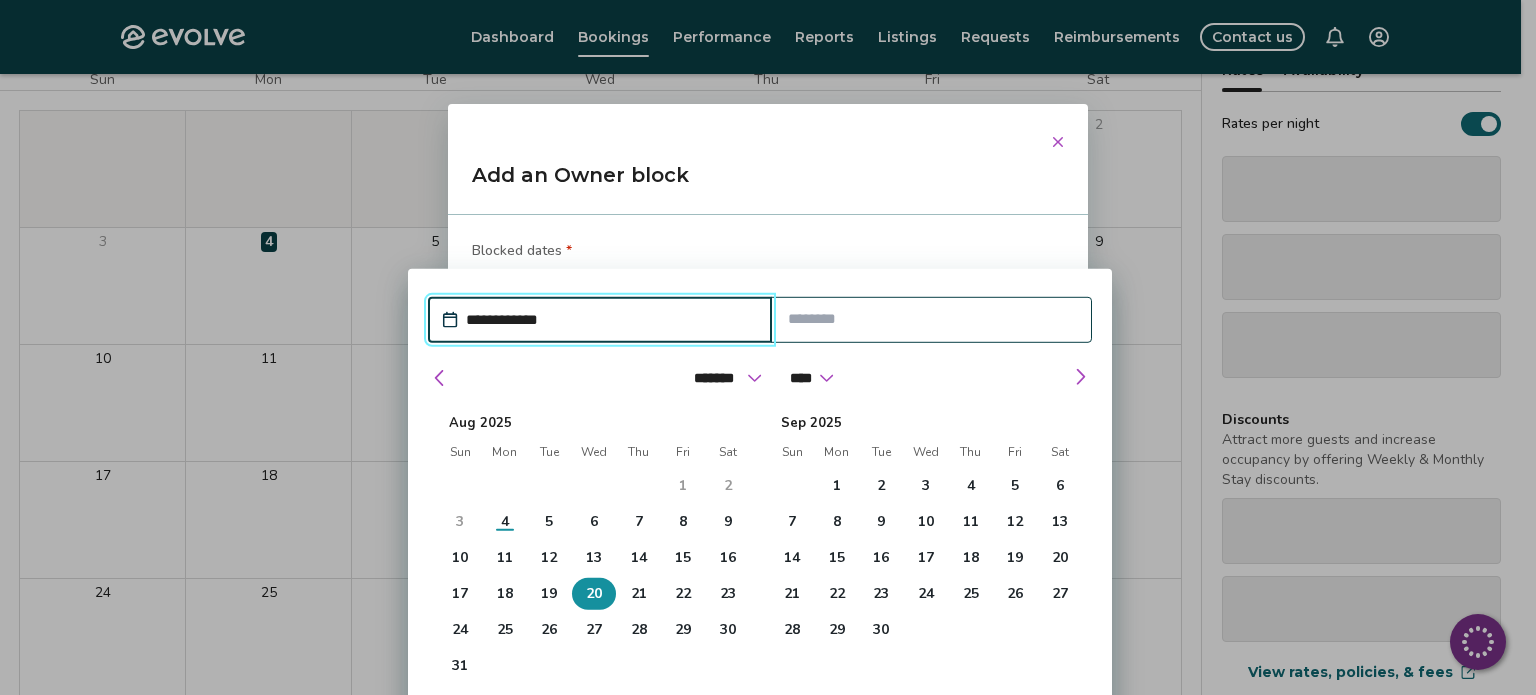 click on "20" at bounding box center [594, 594] 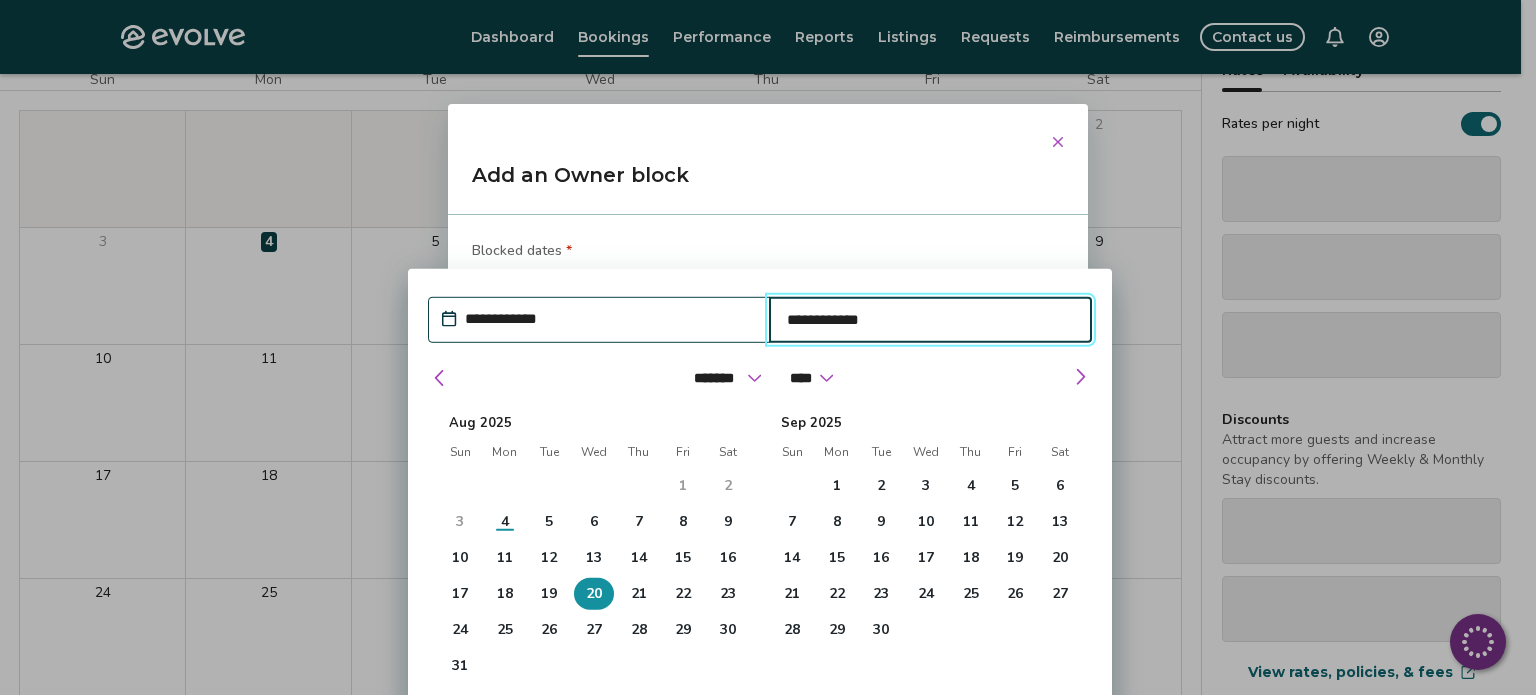 click on "Sep 2025 Sun Mon Tue Wed Thu Fri Sat 31 1 2 3 4 5 6 7 8 9 10 11 12 13 14 15 16 17 18 19 20 21 22 23 24 25 26 27 28 29 30 1 2 3 4" at bounding box center (926, 553) 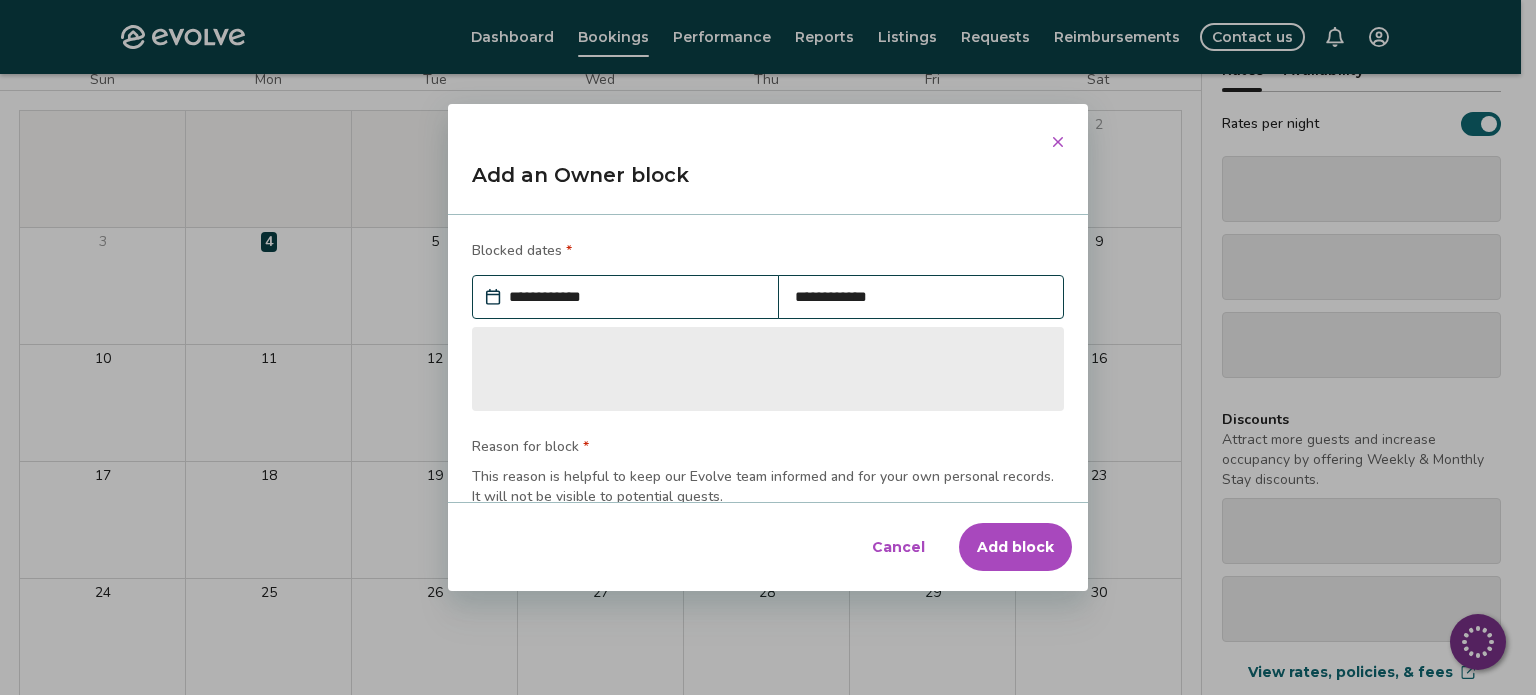 click on "**********" at bounding box center [768, 358] 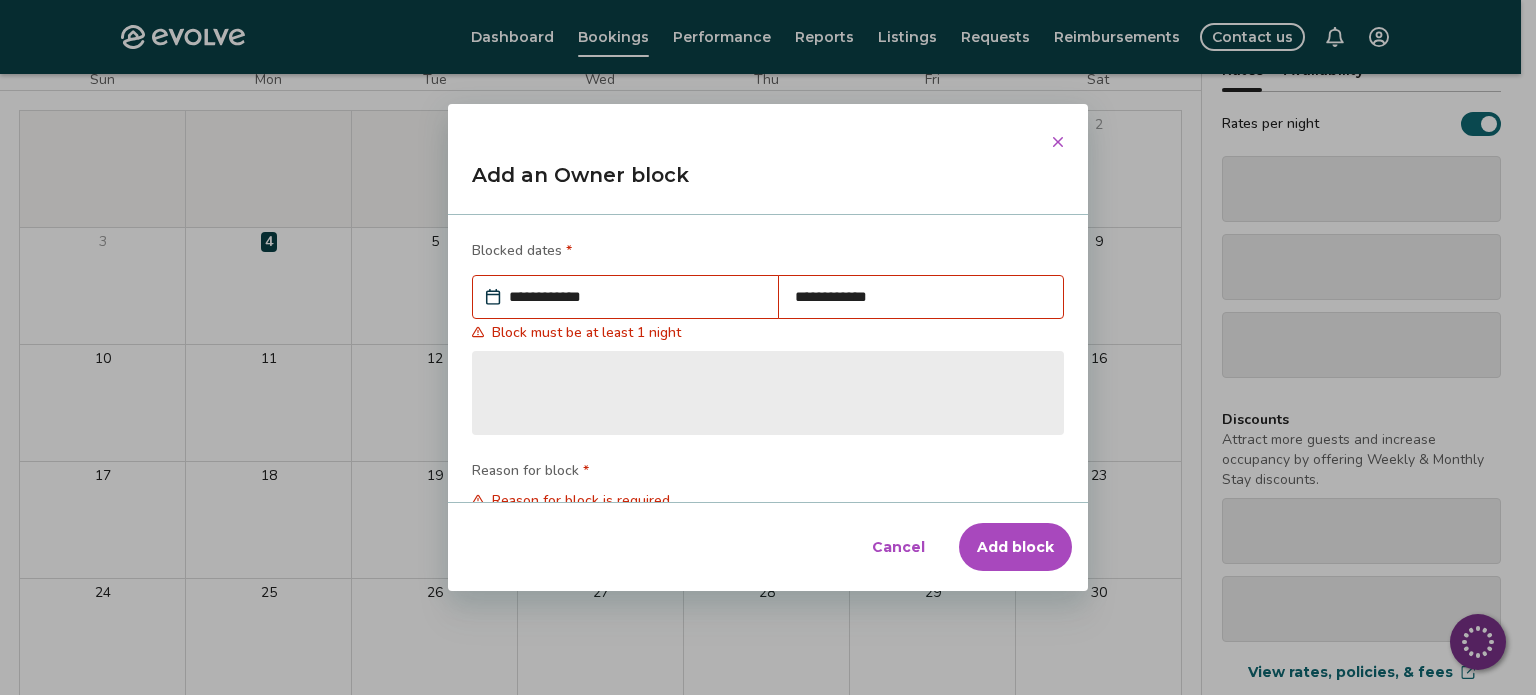 click on "**********" at bounding box center (635, 297) 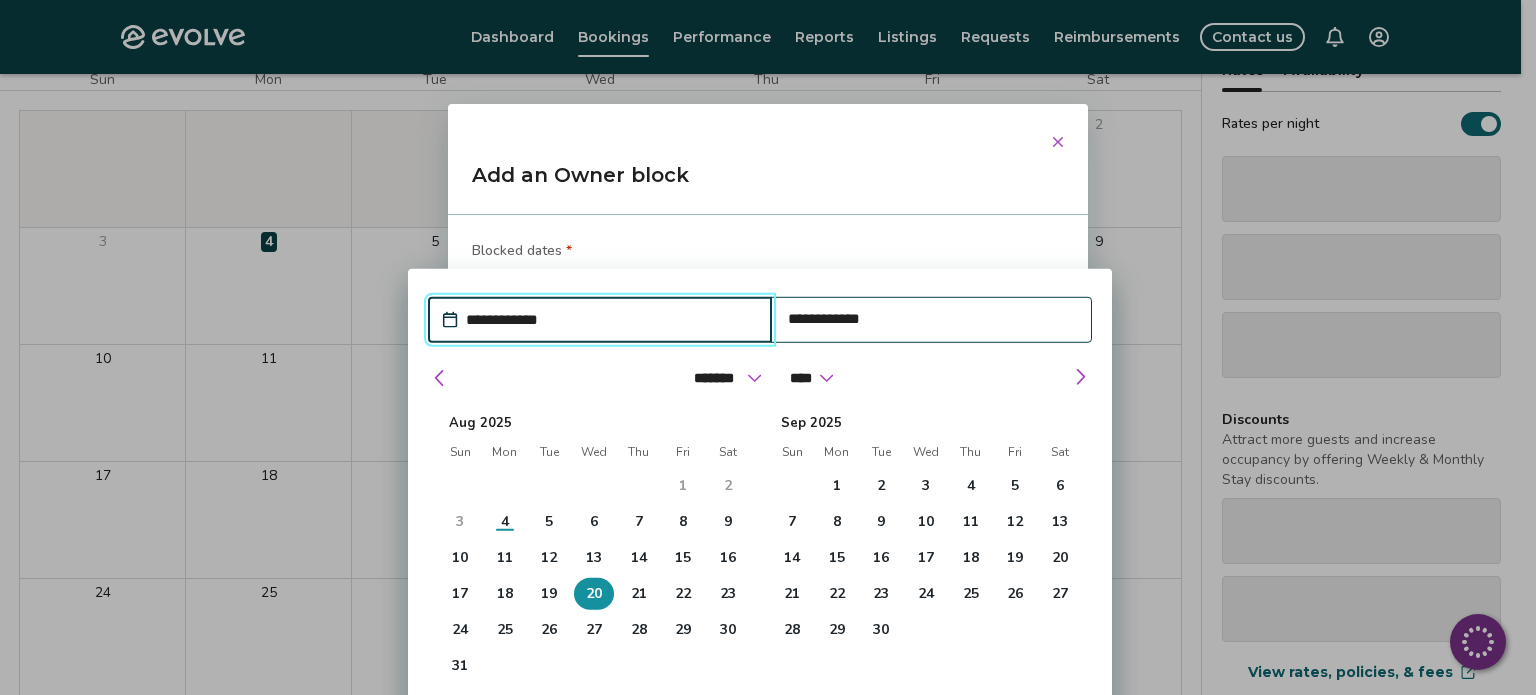 click on "**********" at bounding box center [610, 320] 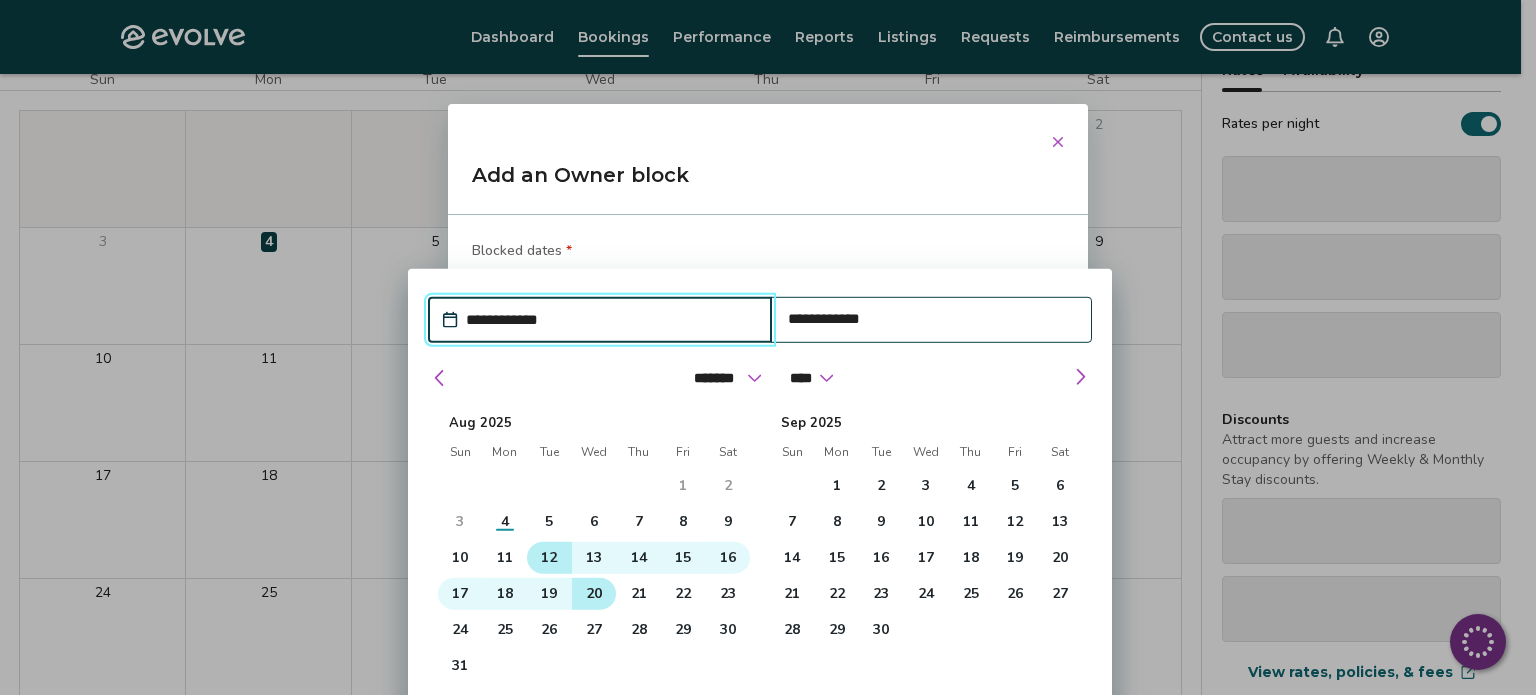 click on "12" at bounding box center [549, 558] 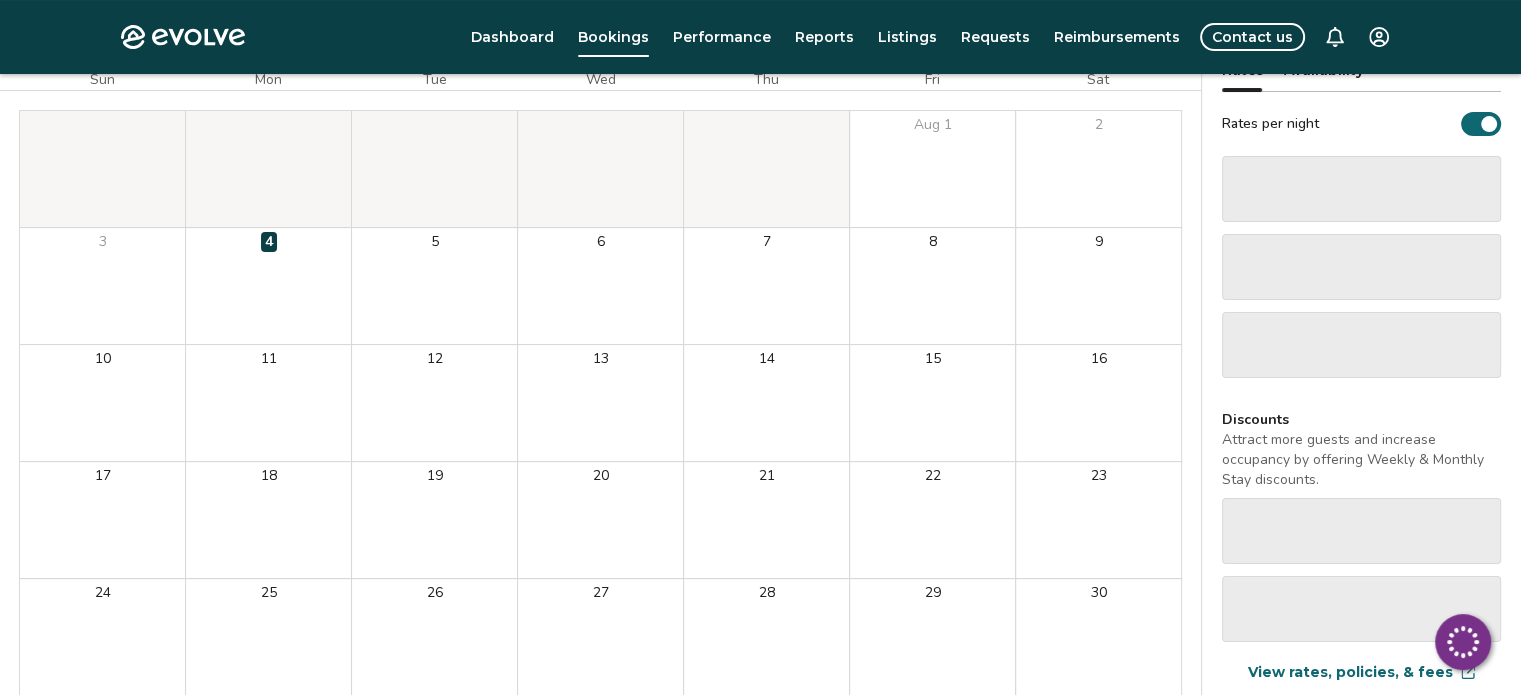 click on "12" at bounding box center (434, 403) 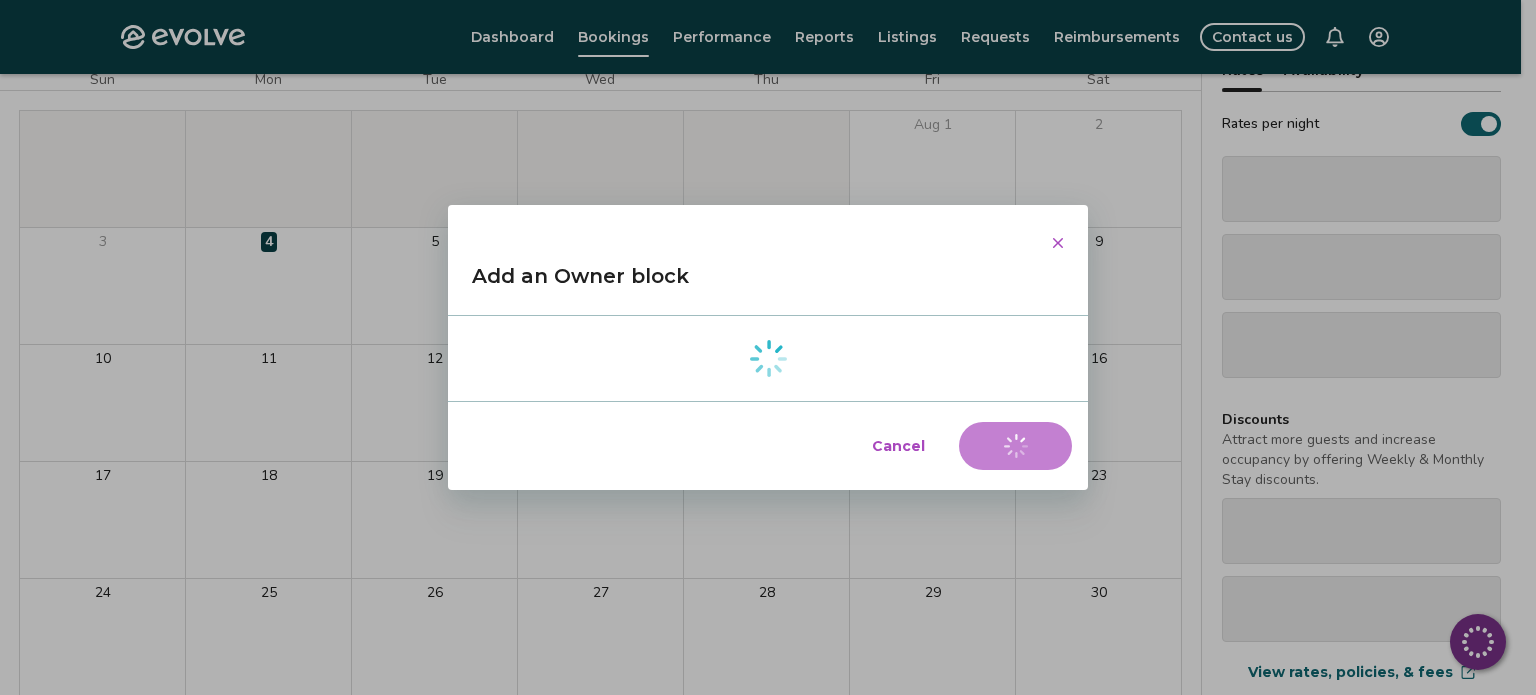 type on "*" 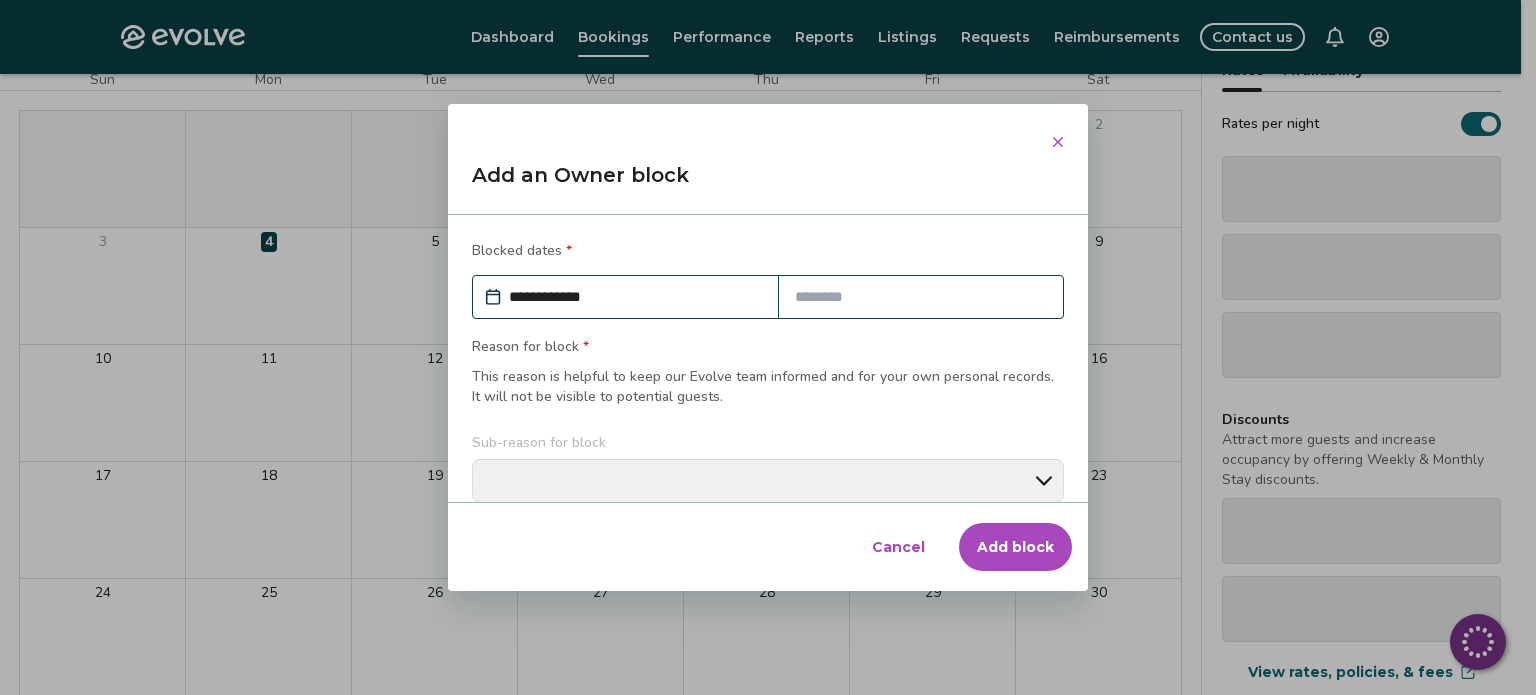 click at bounding box center [921, 297] 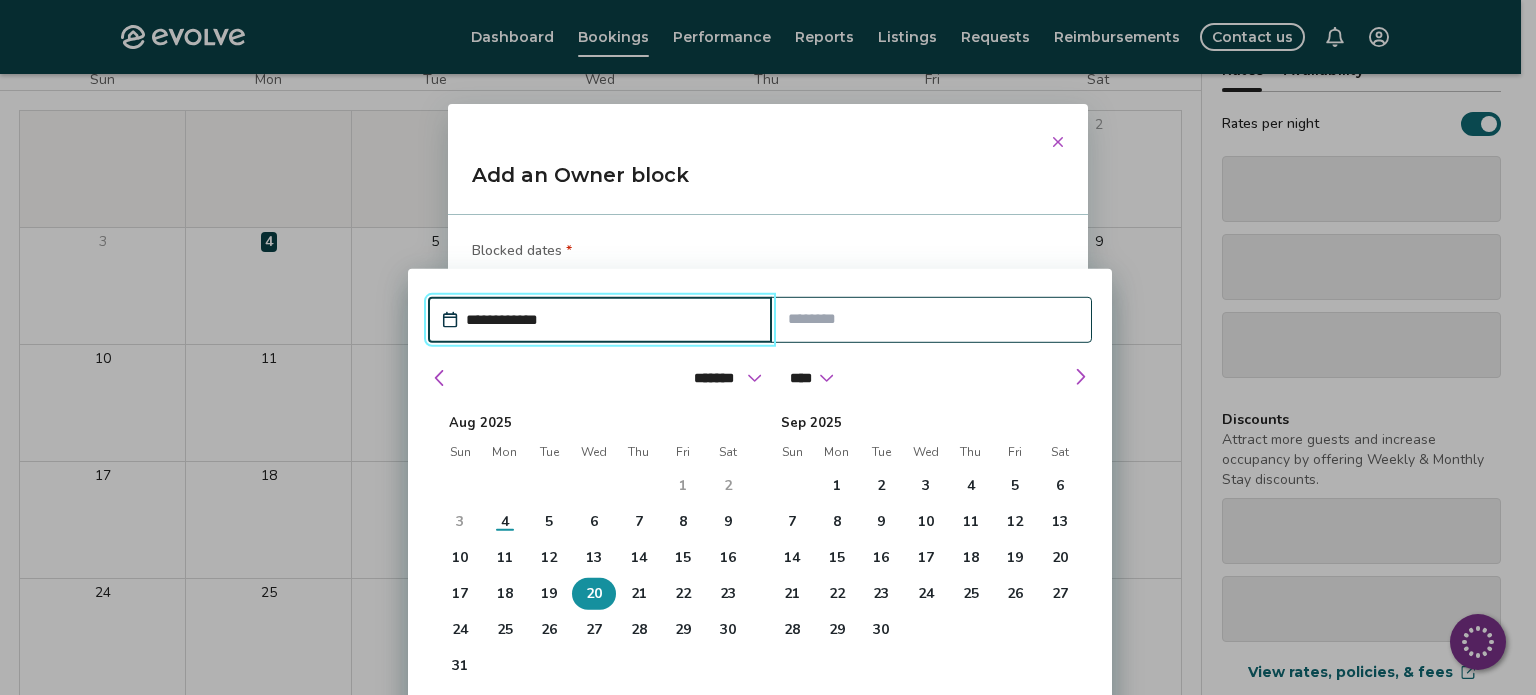 click on "20" at bounding box center (594, 594) 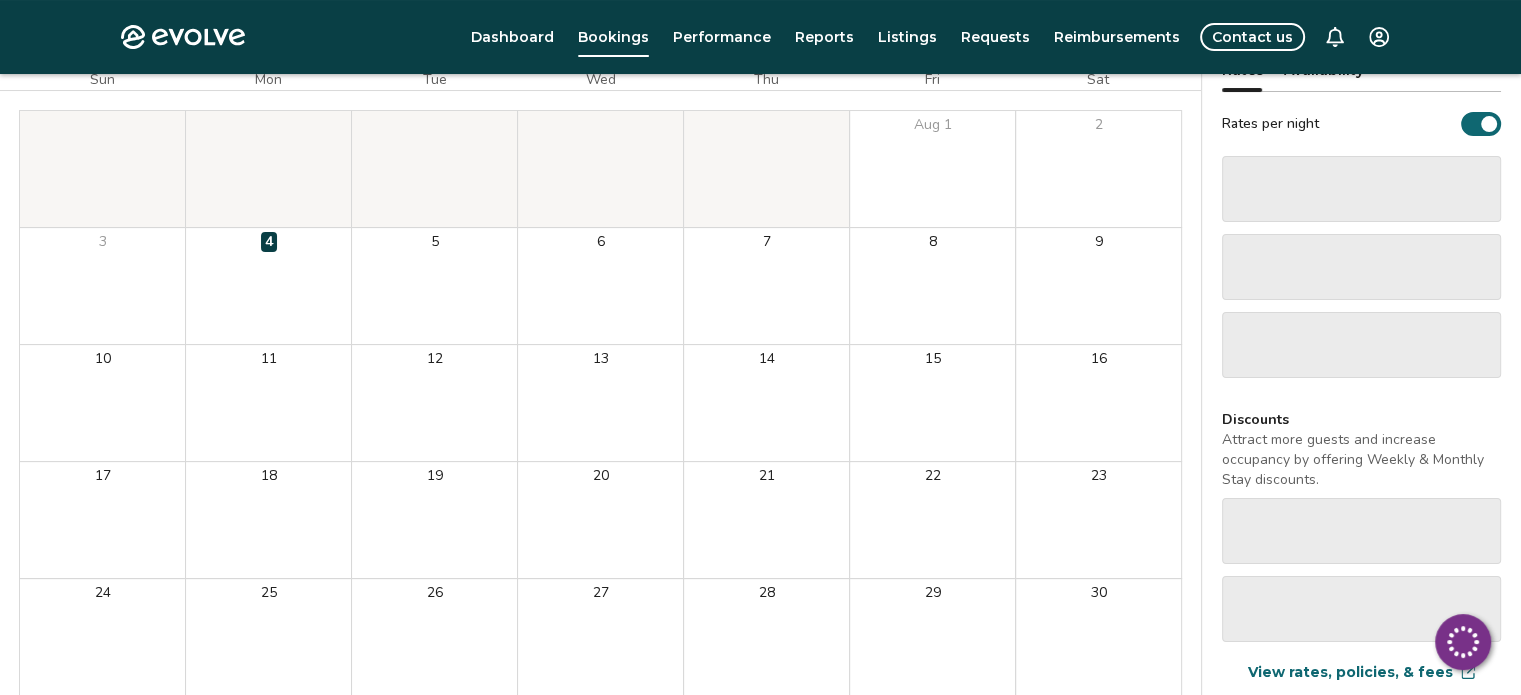 click on "Contact us" at bounding box center [1252, 37] 